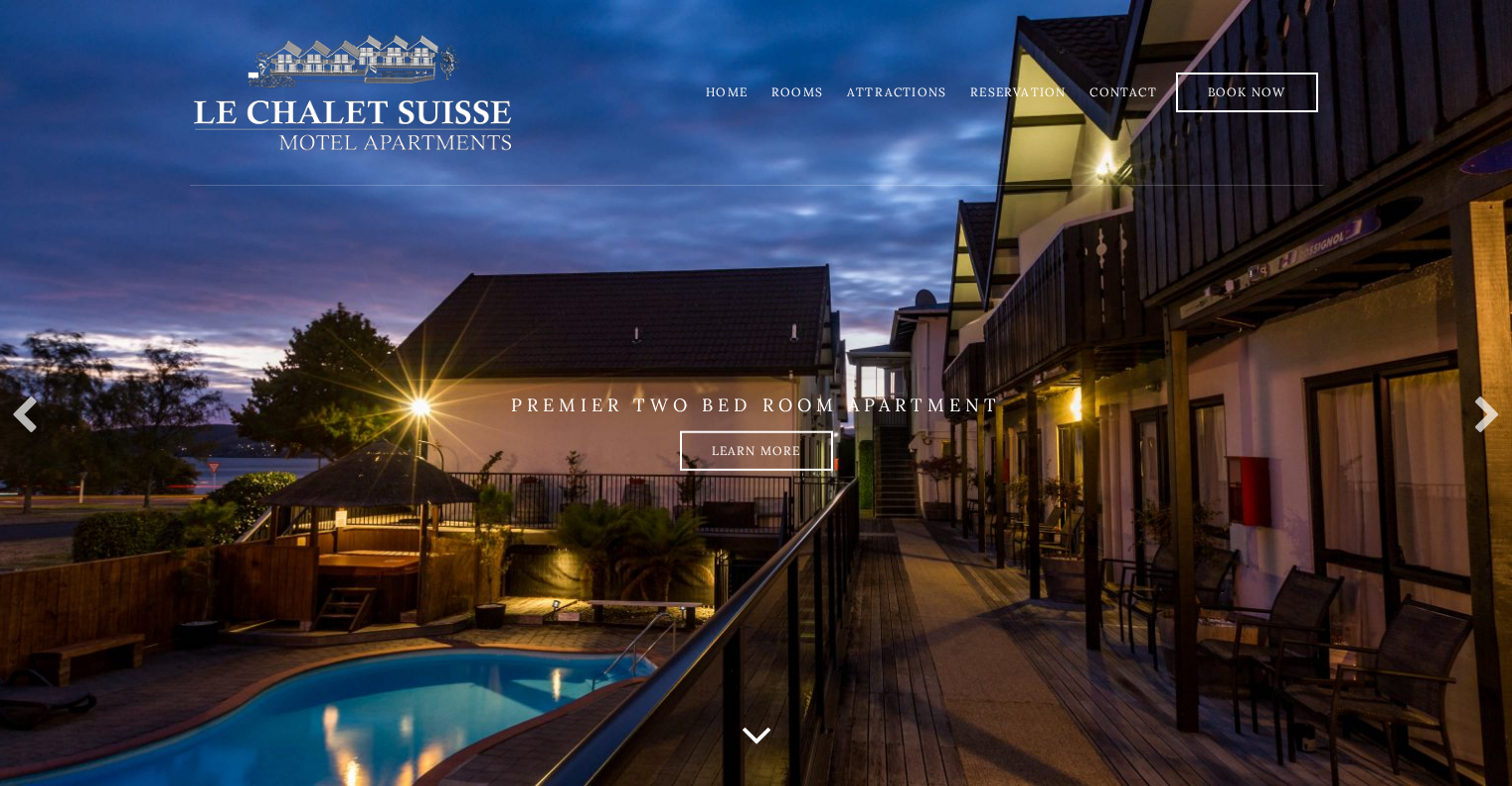 scroll, scrollTop: 0, scrollLeft: 0, axis: both 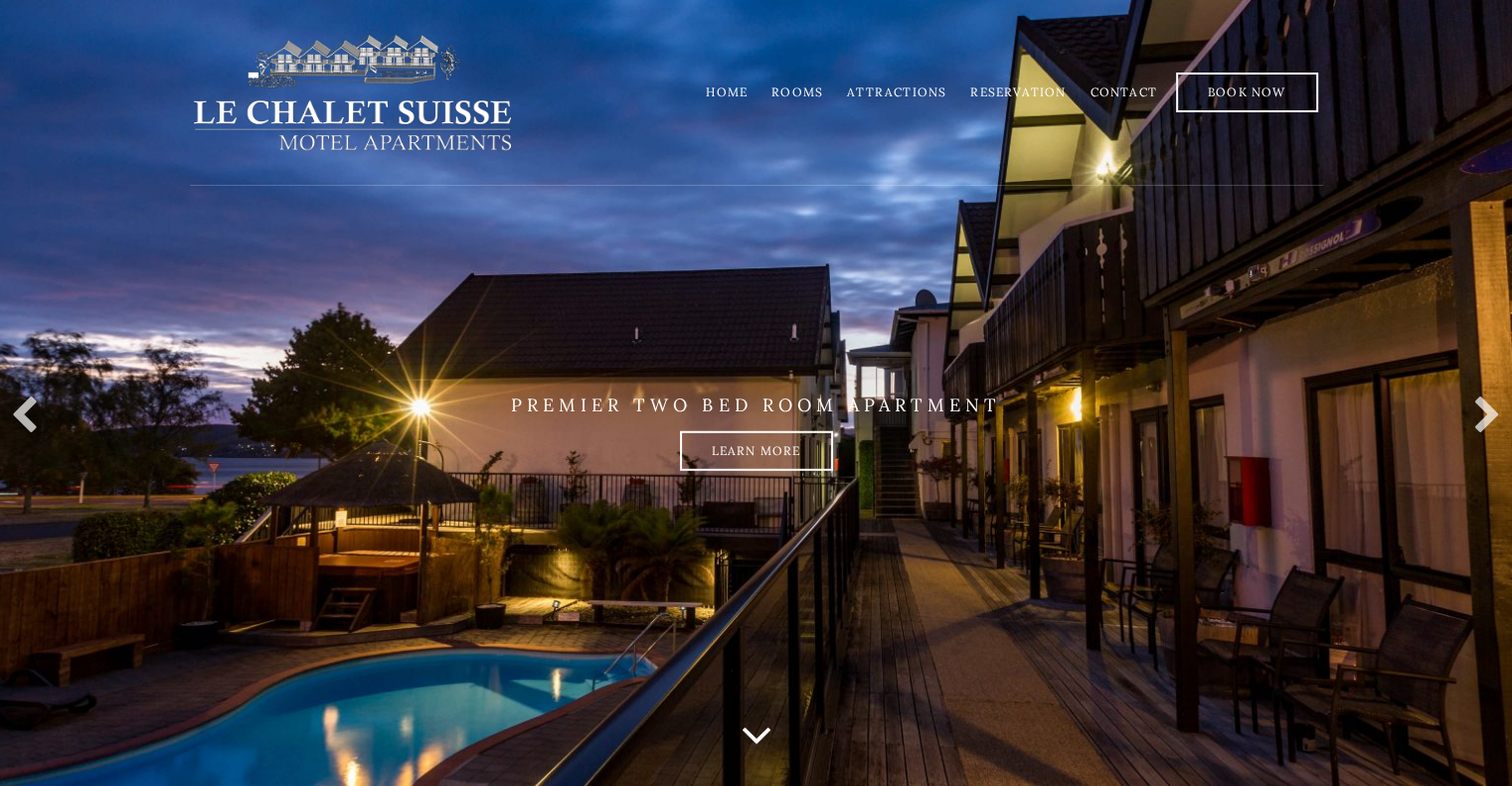 click on "Rooms" at bounding box center [797, 91] 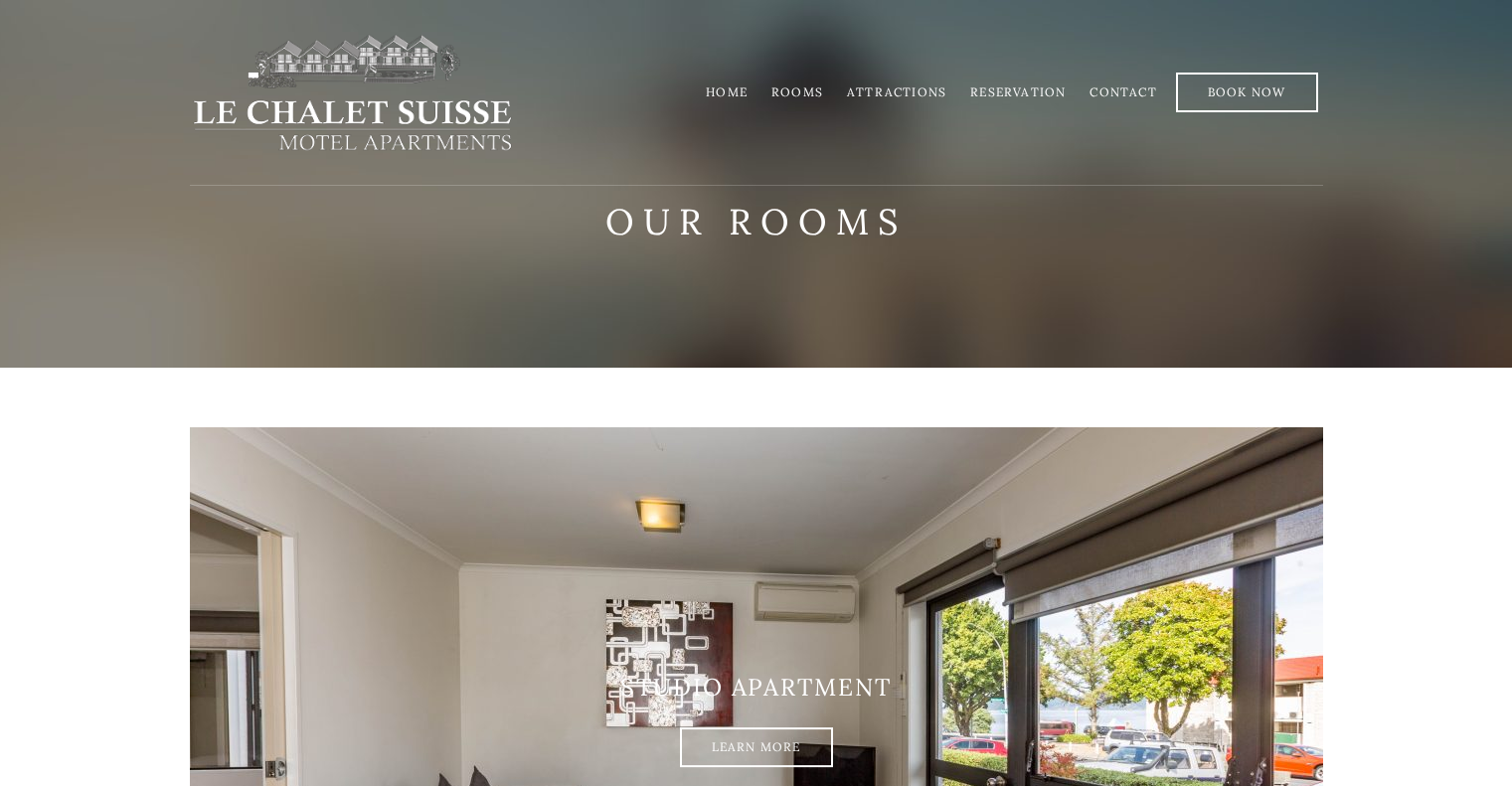 scroll, scrollTop: 0, scrollLeft: 0, axis: both 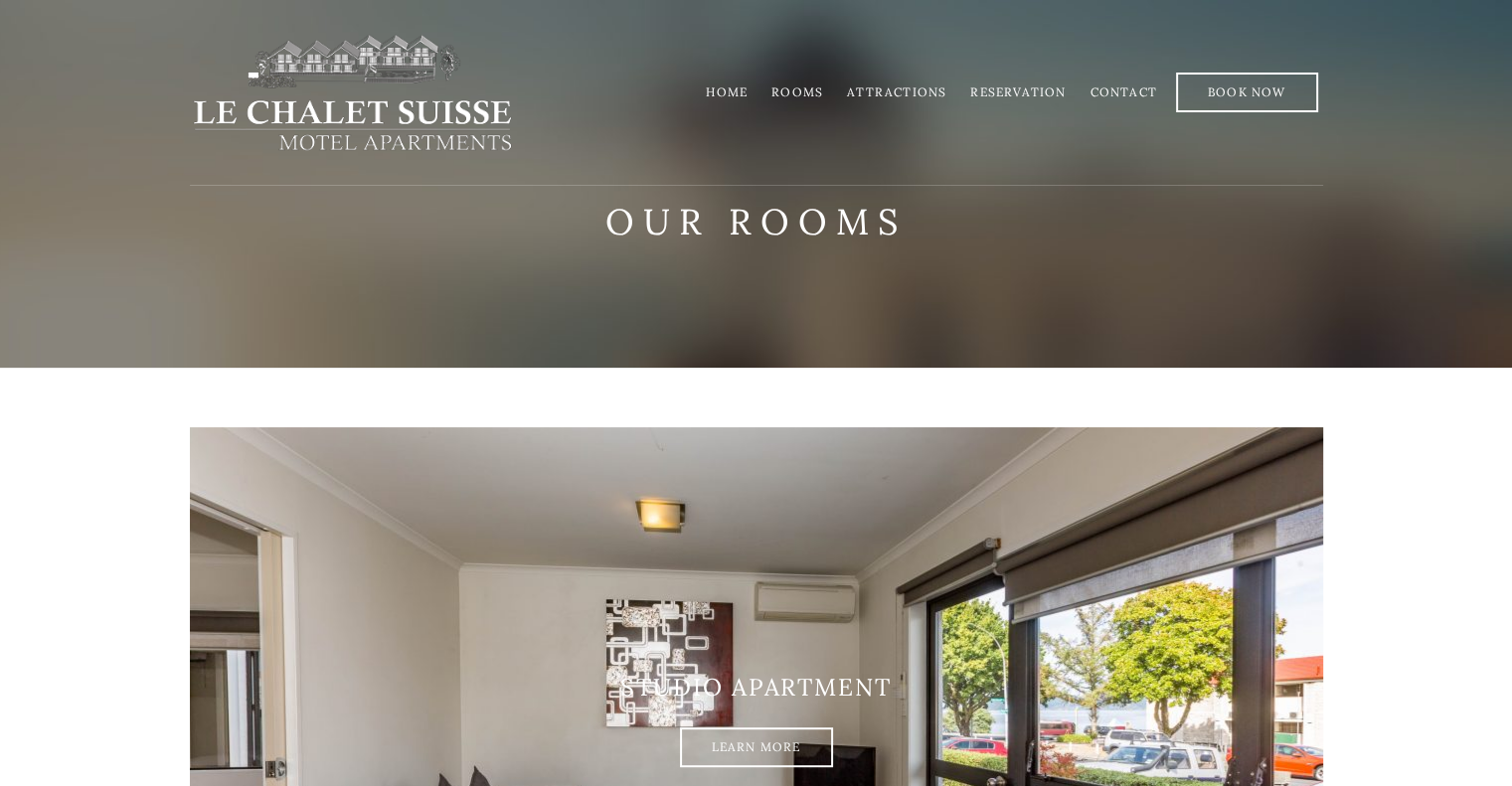 click on "Studio Apartment
Learn More
Superior one bed room apartment
Learn More
Deluxe one bed room apartment
Learn More
Premier one bed room apartment
Learn More
Family two bed room apartment
Learn More
Premier two bed room apartment
Learn More" at bounding box center (756, 2276) 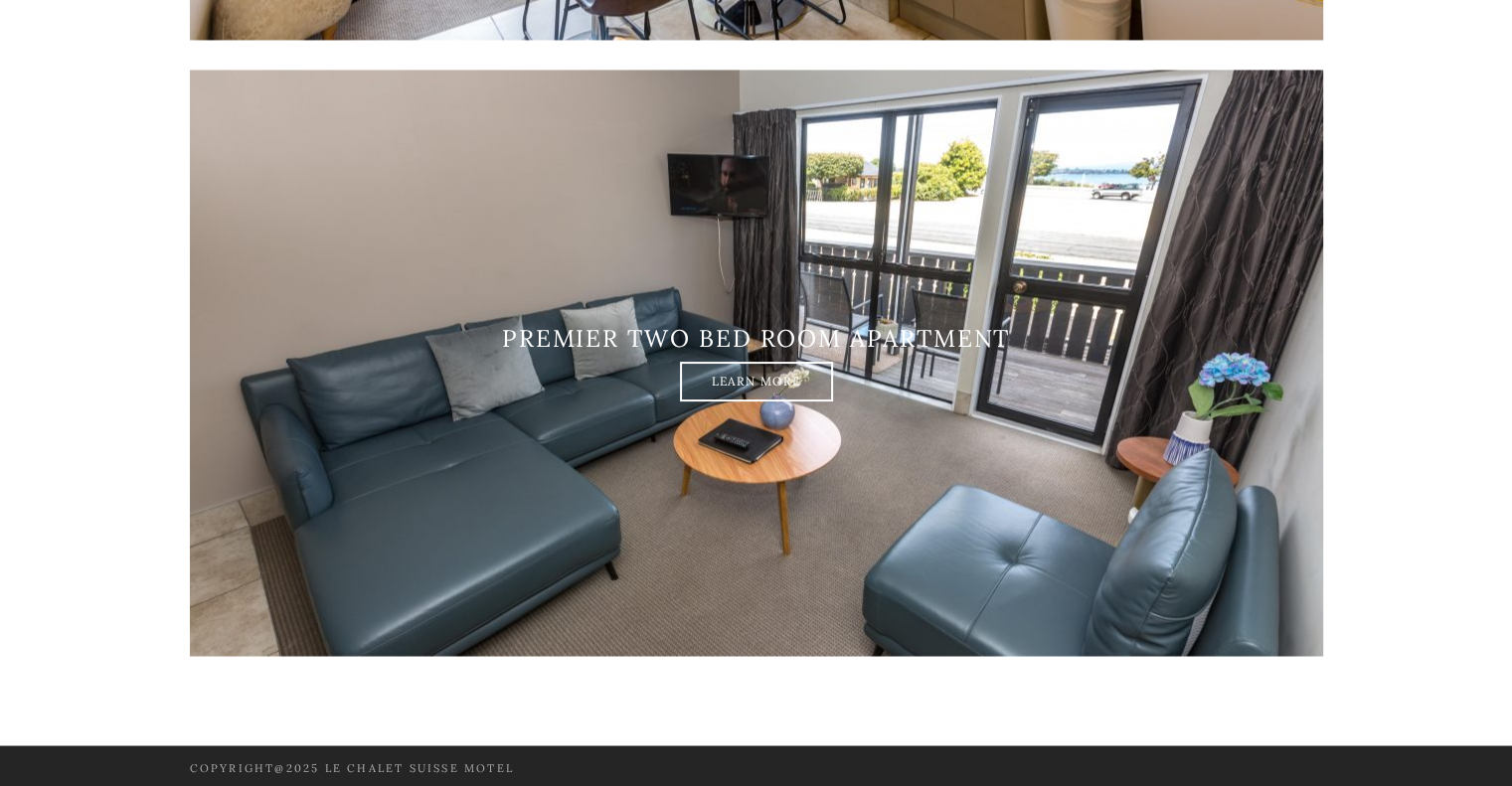 scroll, scrollTop: 3441, scrollLeft: 0, axis: vertical 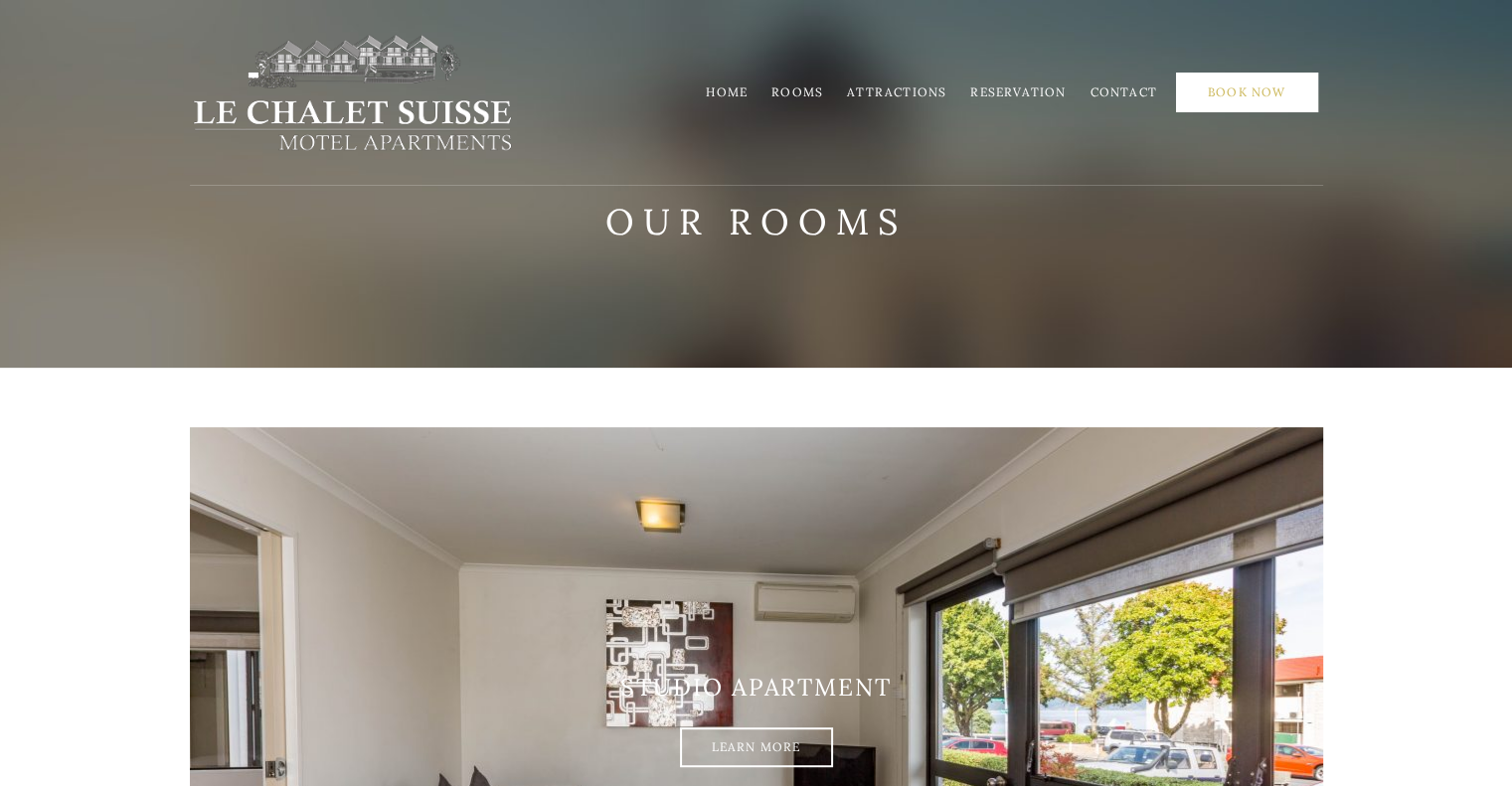 click on "Book Now" at bounding box center (1247, 92) 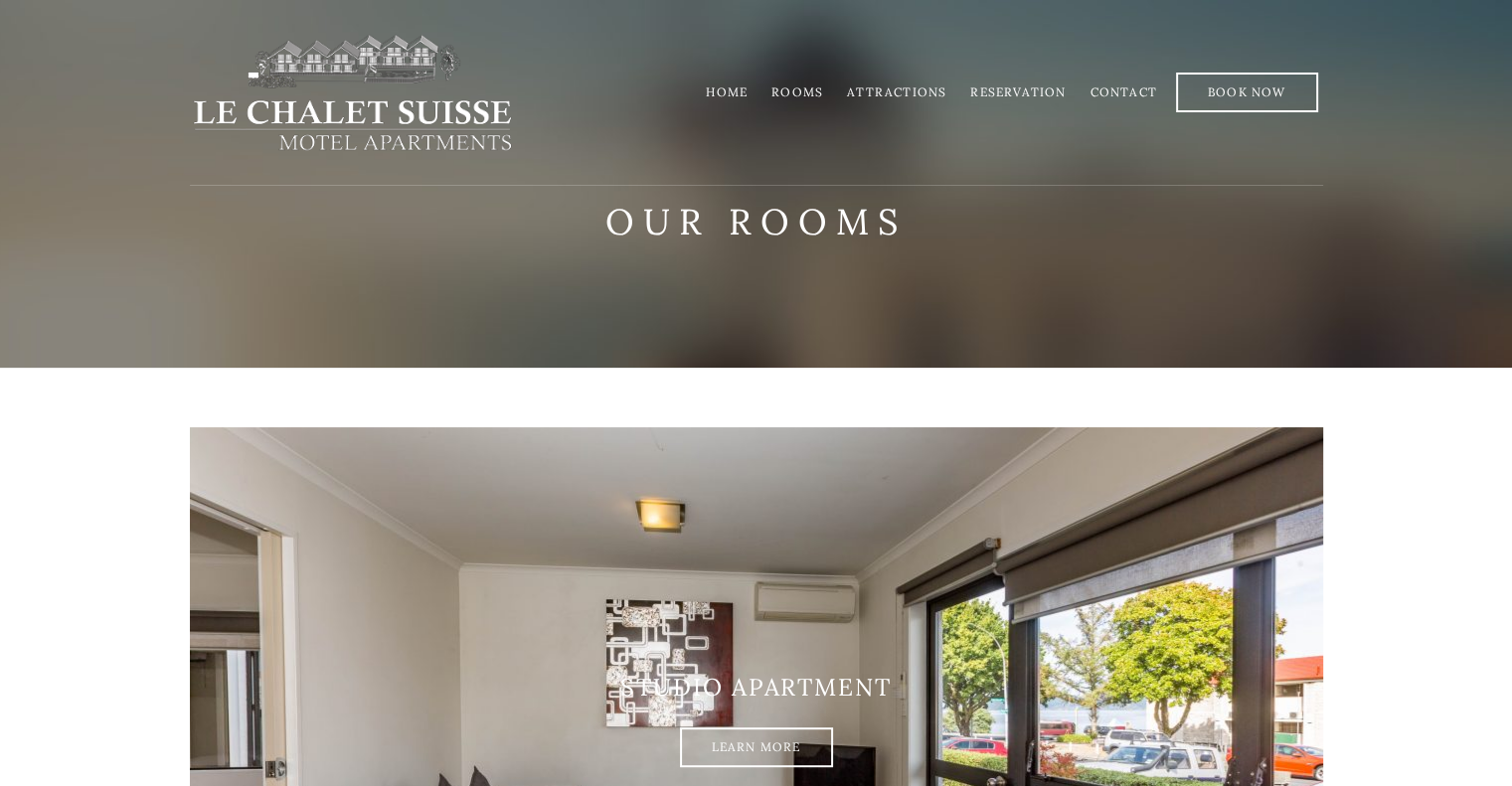 click on "Contact" at bounding box center [1122, 91] 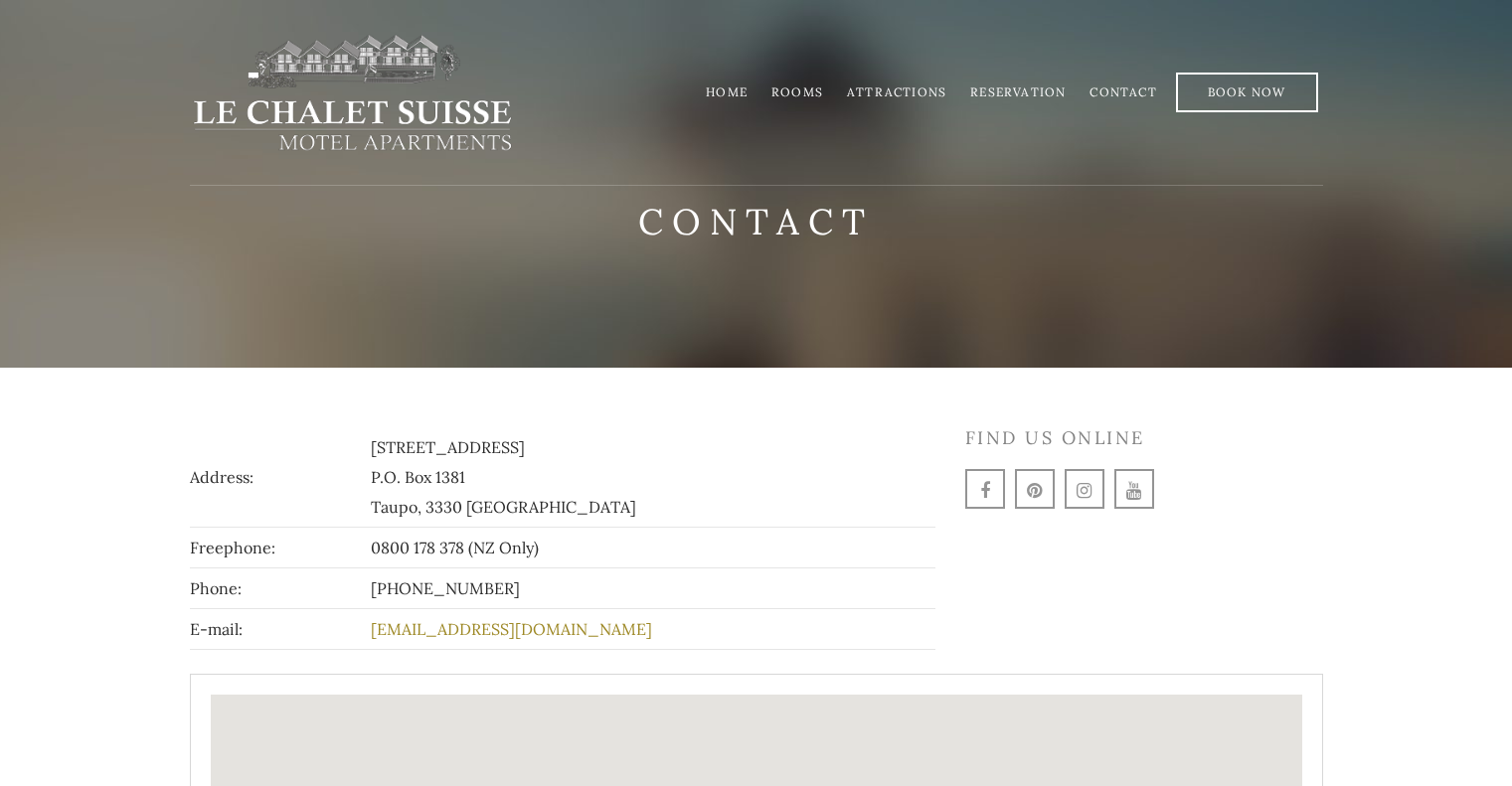 scroll, scrollTop: 0, scrollLeft: 0, axis: both 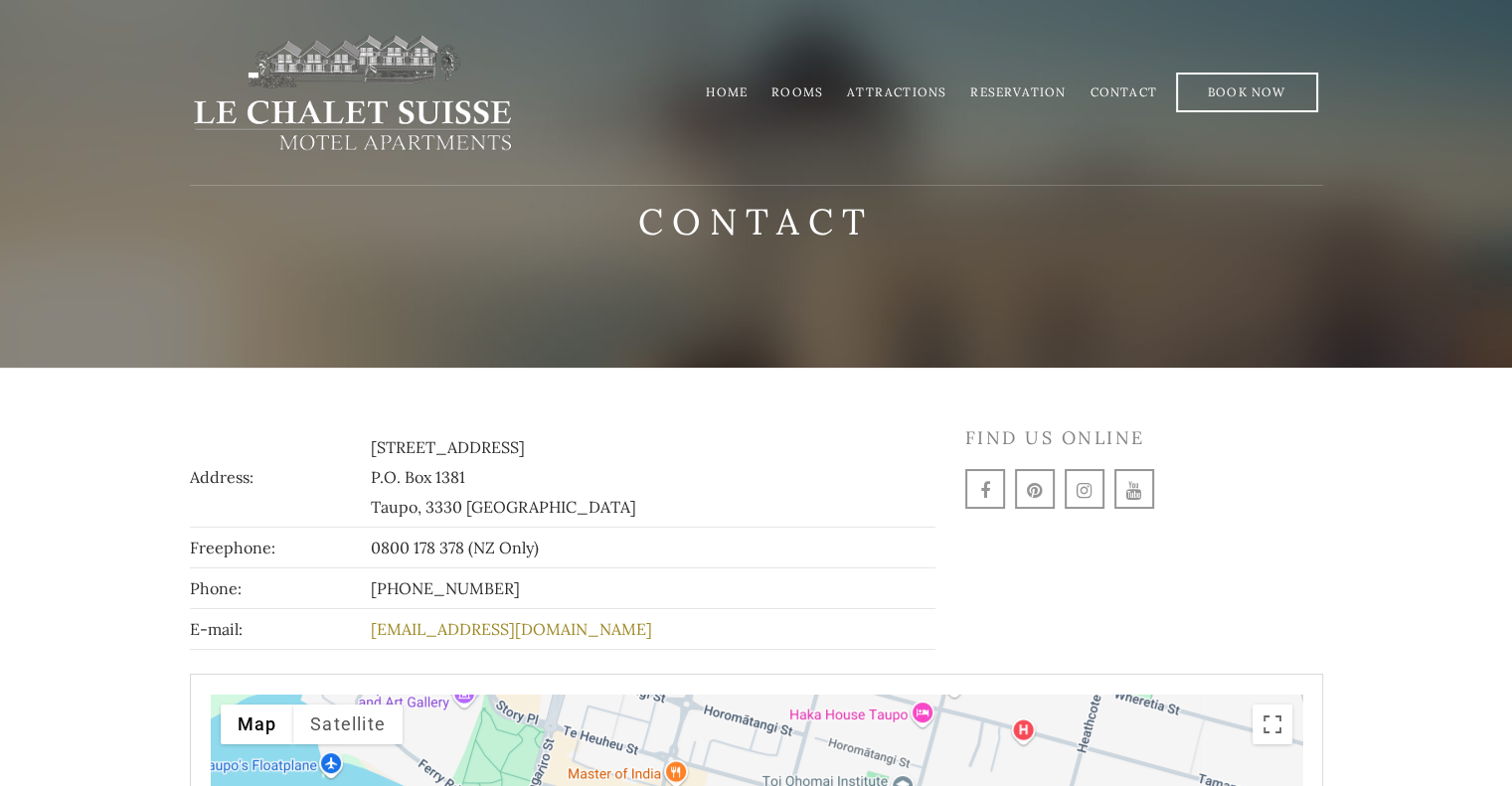 drag, startPoint x: 1511, startPoint y: 126, endPoint x: 1526, endPoint y: 243, distance: 117.95762 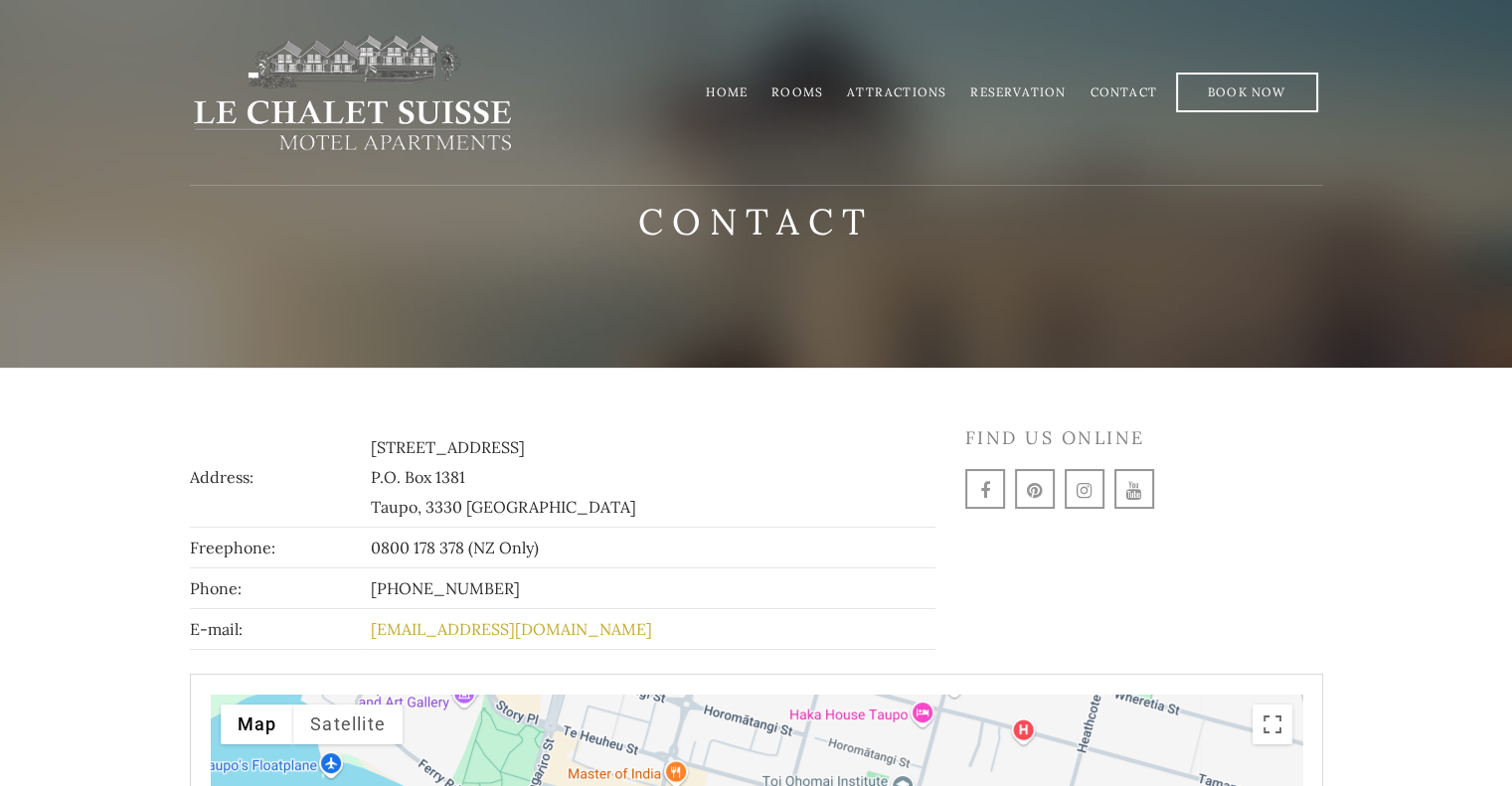 click on "stay@lechaletsuisse.co.nz" at bounding box center [511, 629] 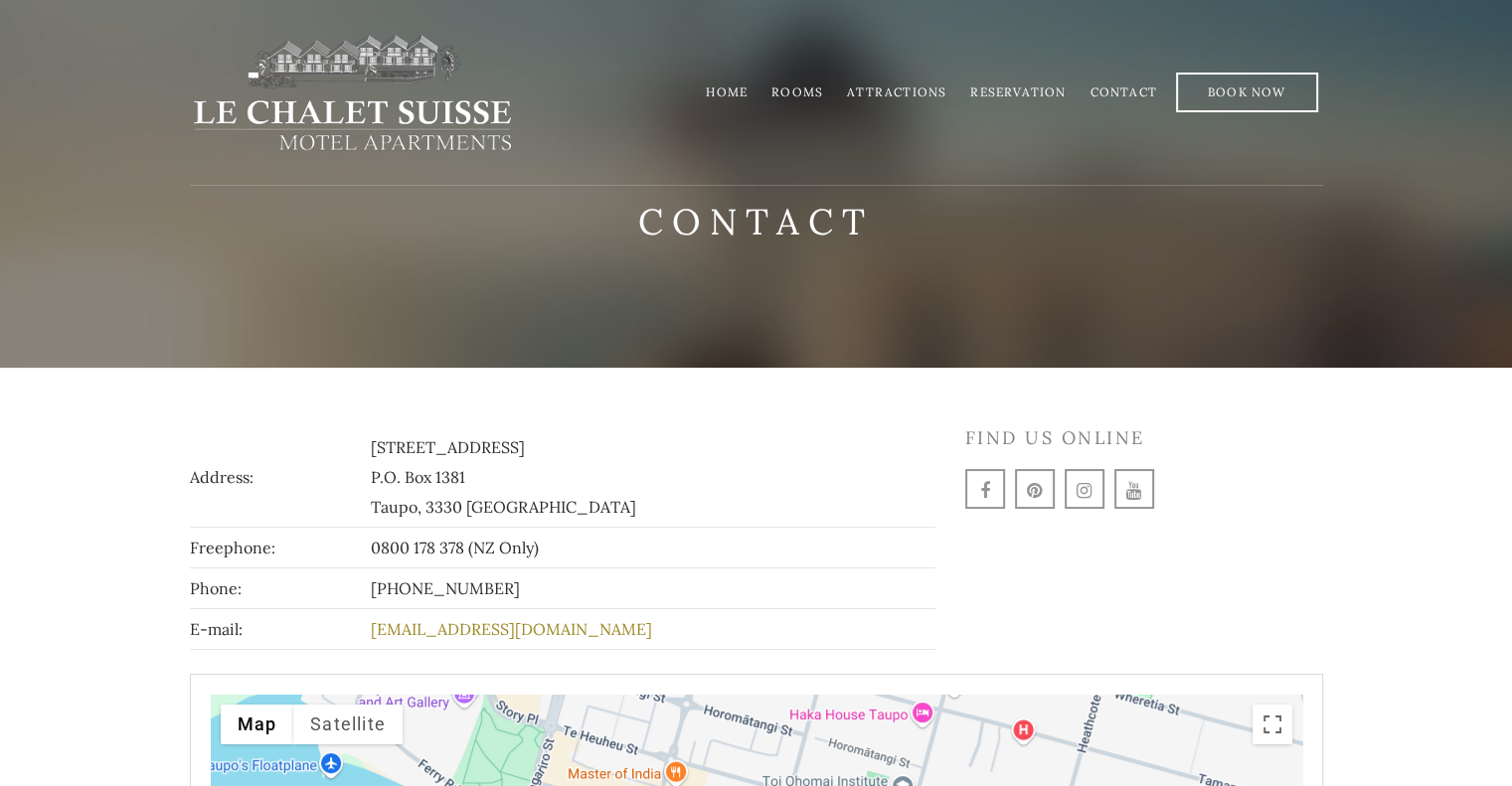 click at bounding box center [1144, 494] 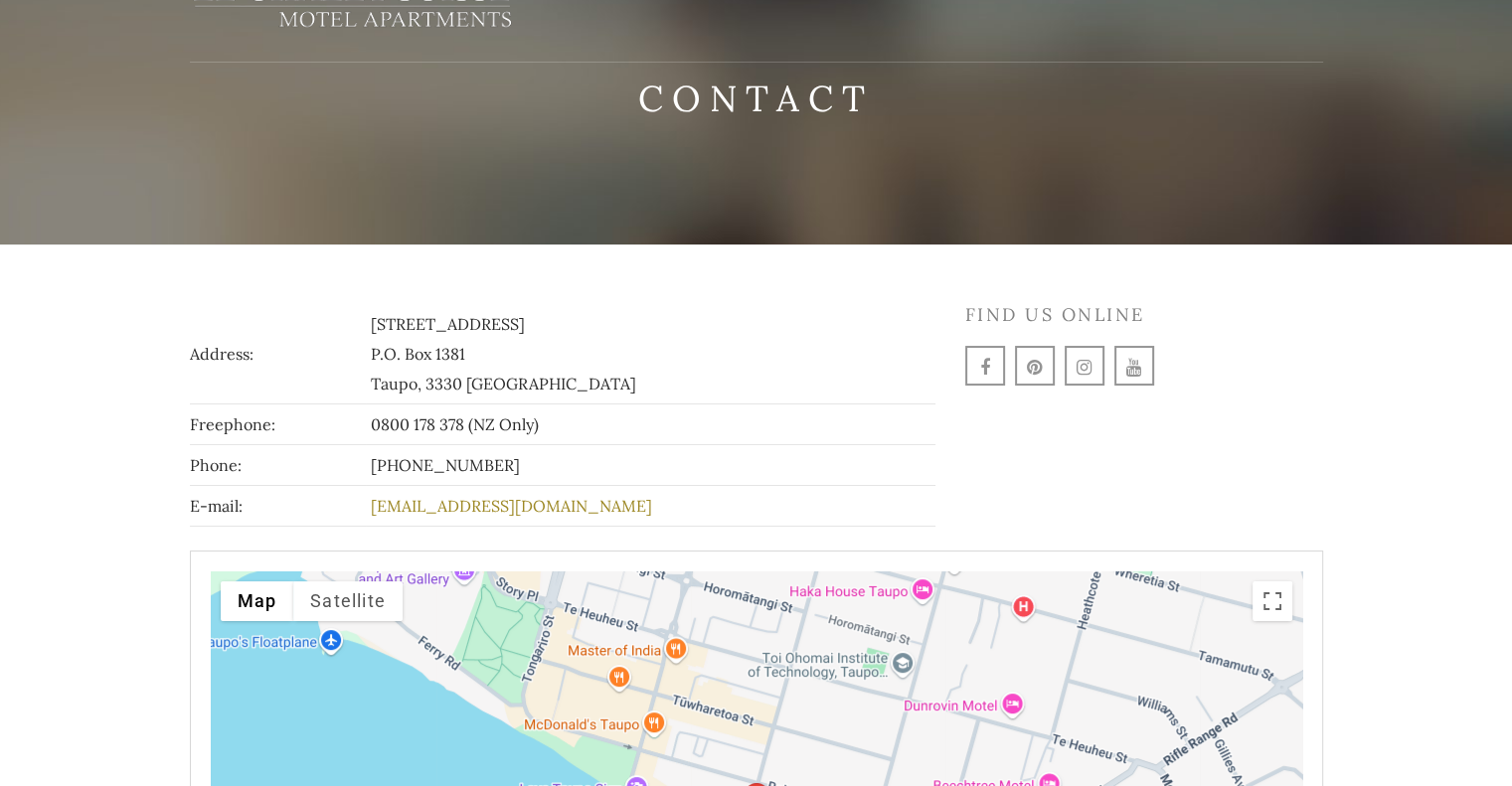 scroll, scrollTop: 0, scrollLeft: 0, axis: both 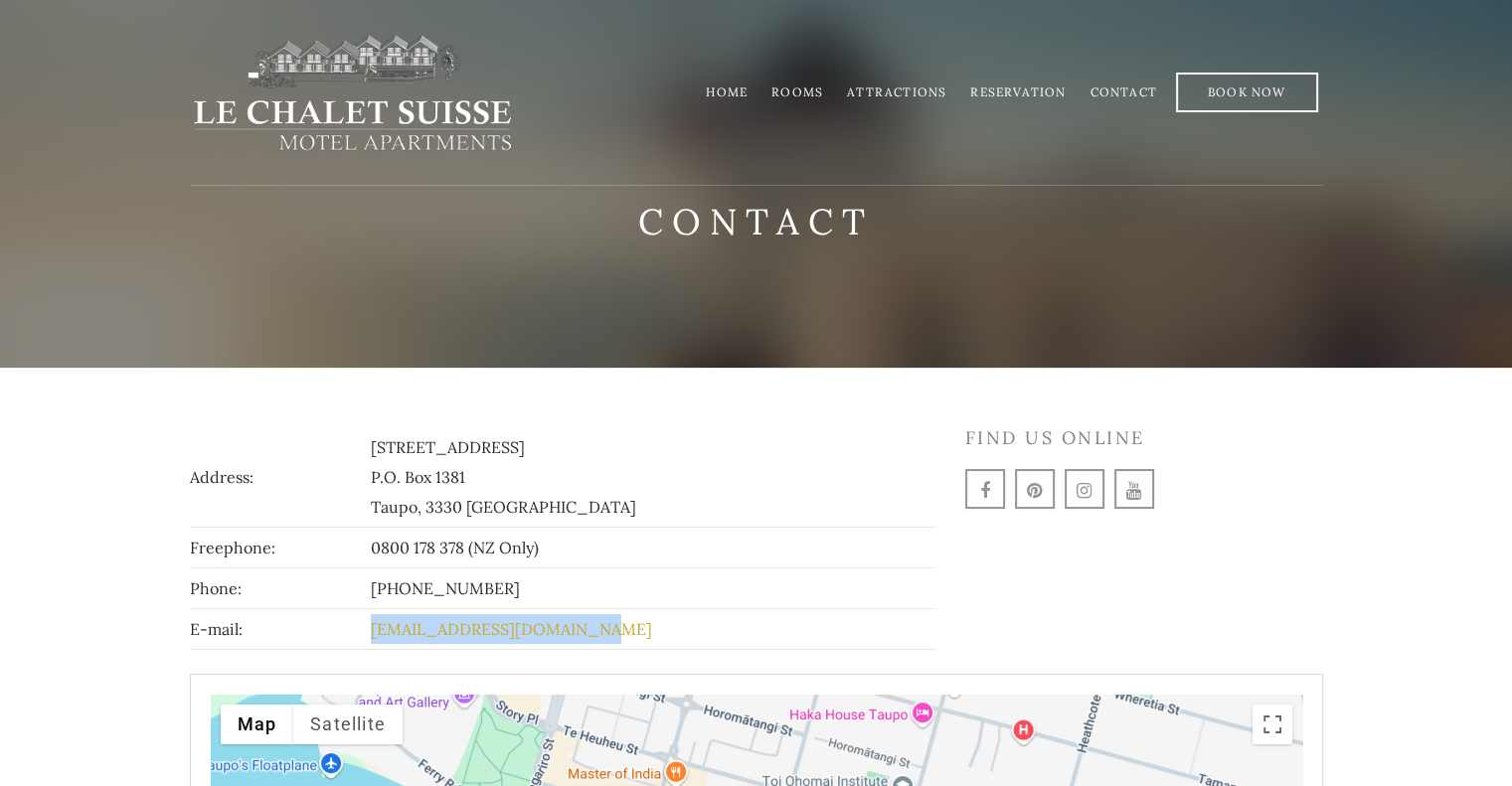 drag, startPoint x: 612, startPoint y: 627, endPoint x: 421, endPoint y: 634, distance: 191.12823 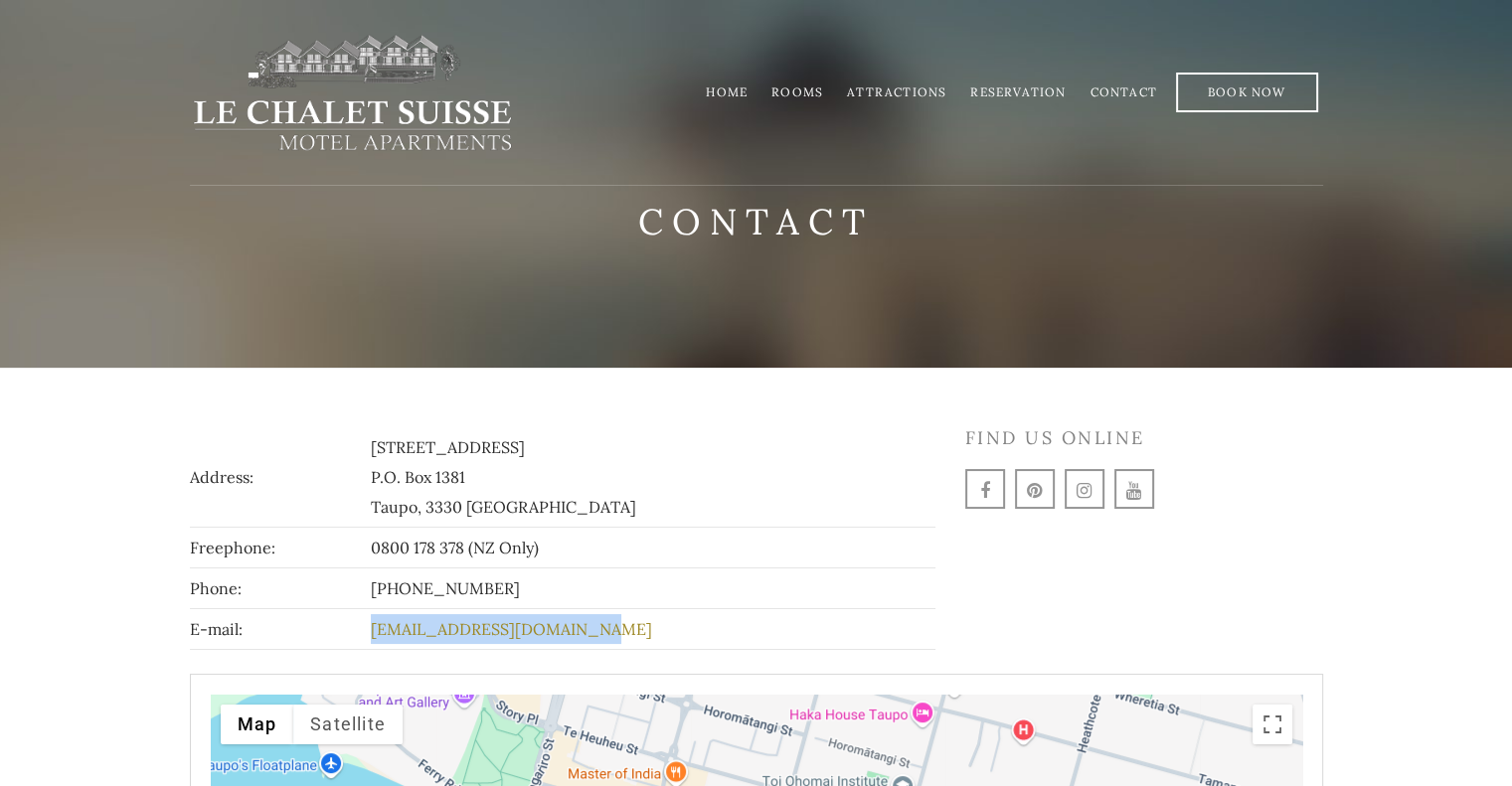 click on "Home" at bounding box center (727, 91) 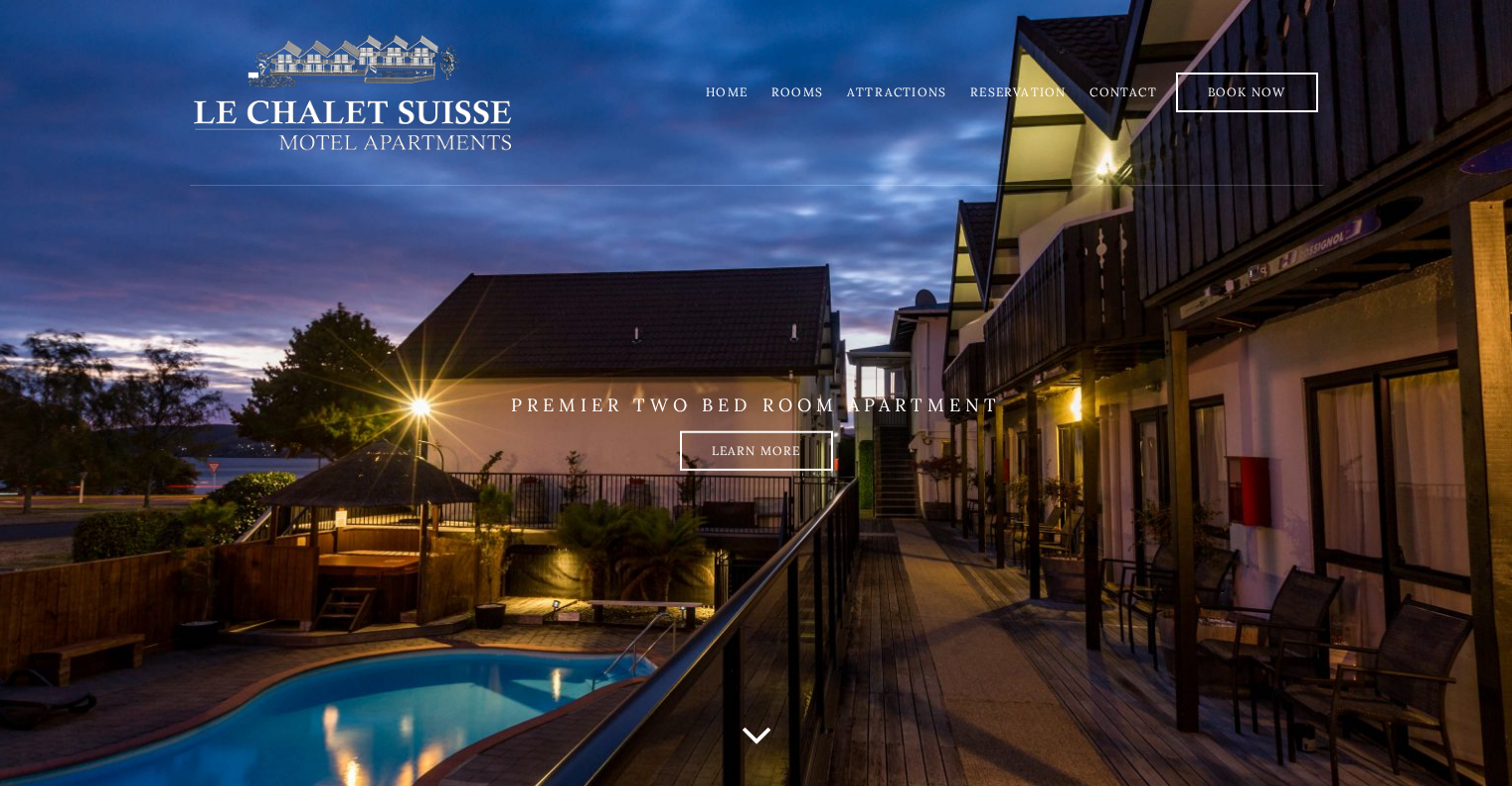 scroll, scrollTop: 0, scrollLeft: 0, axis: both 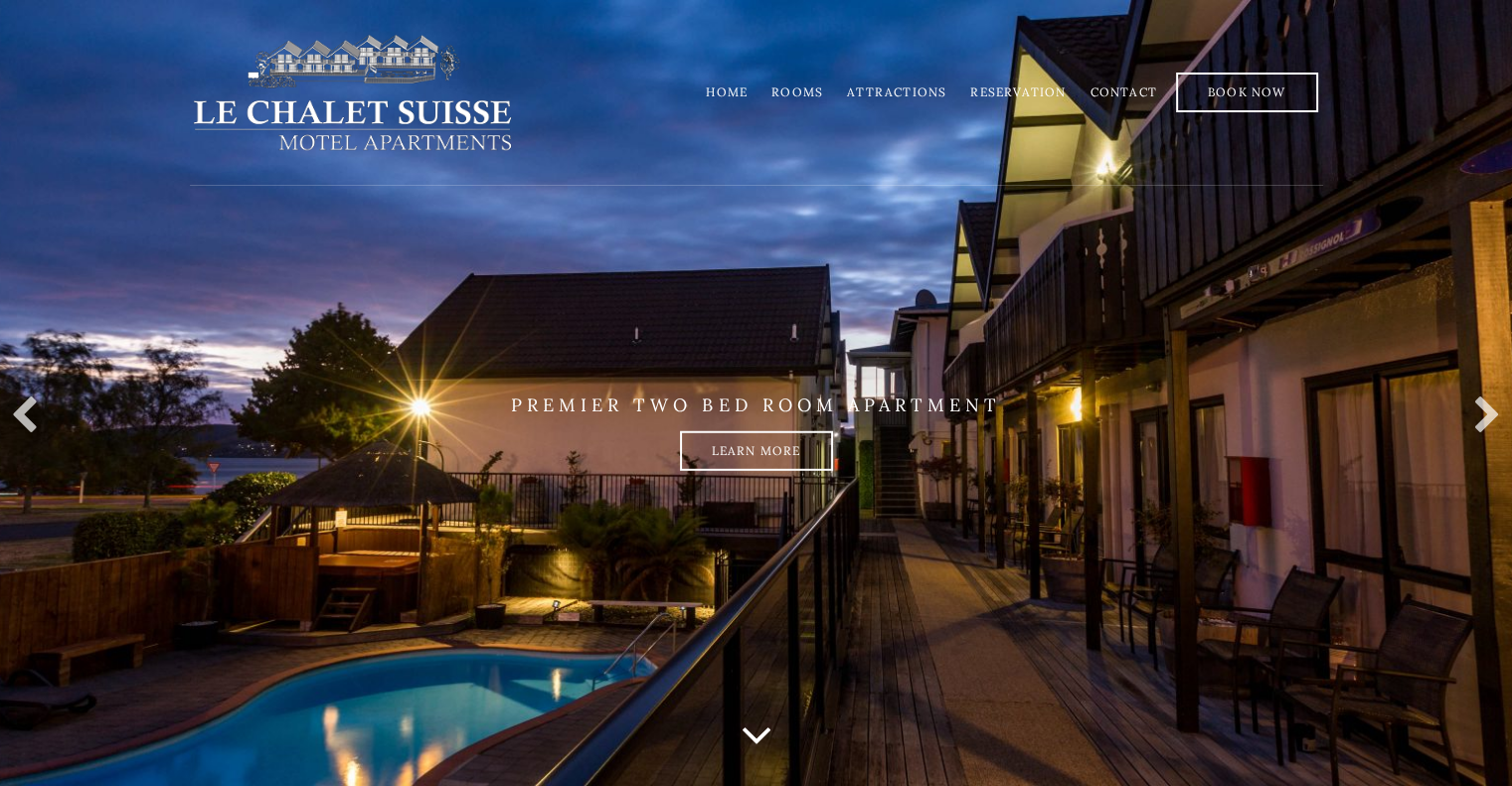 click on "Rooms" at bounding box center (797, 91) 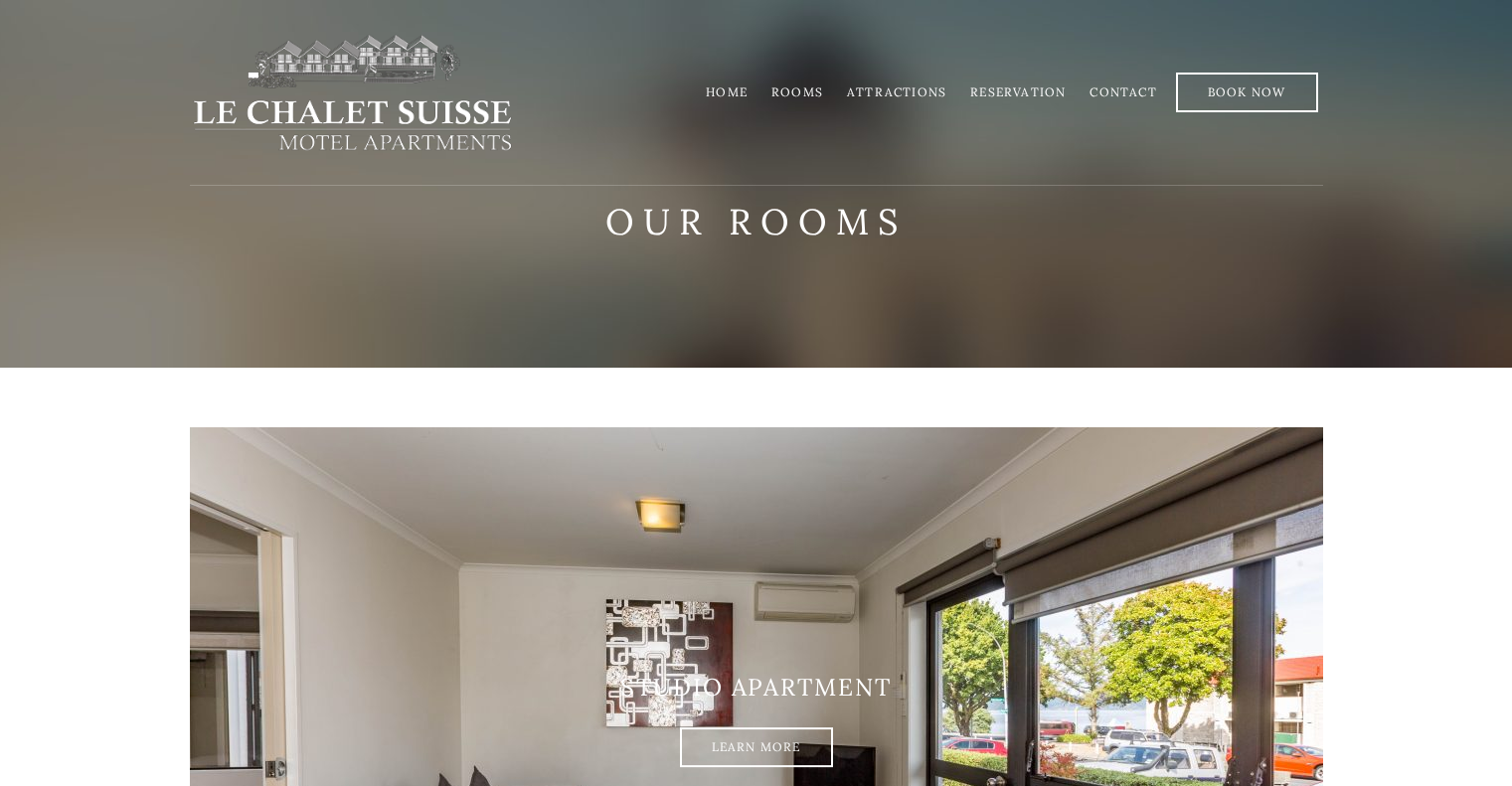 scroll, scrollTop: 0, scrollLeft: 0, axis: both 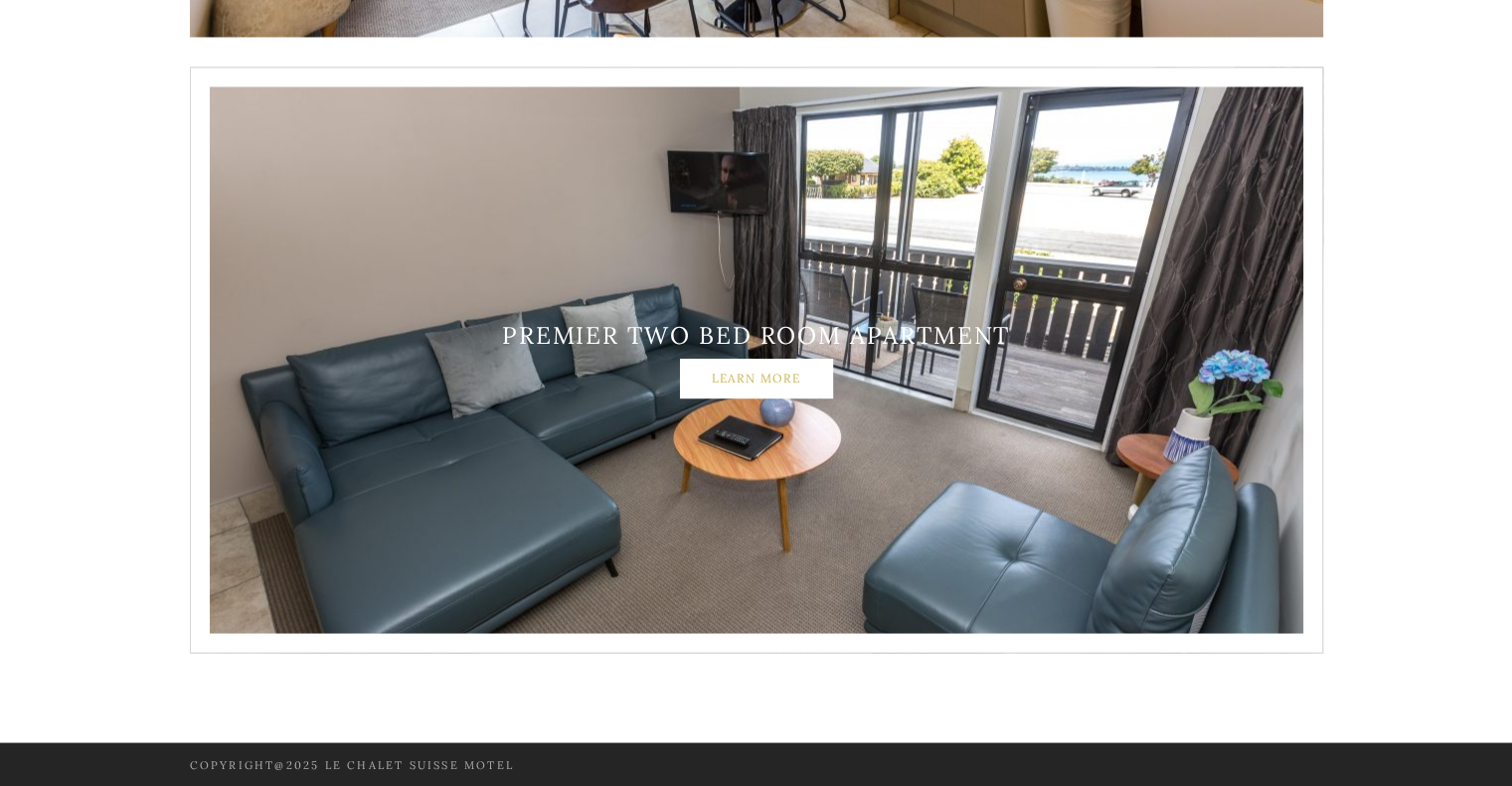 click on "Learn More" at bounding box center [756, 378] 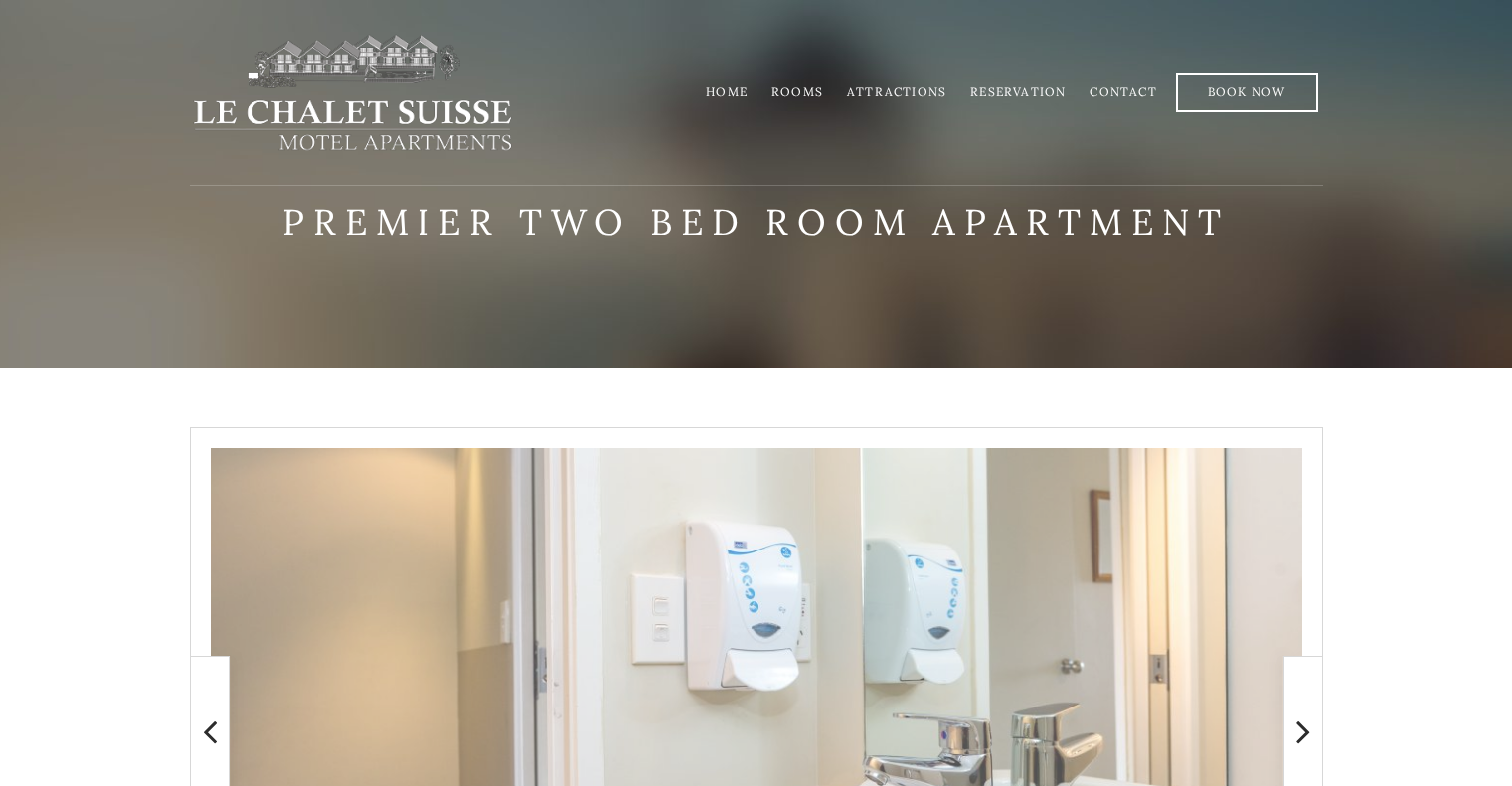 scroll, scrollTop: 0, scrollLeft: 0, axis: both 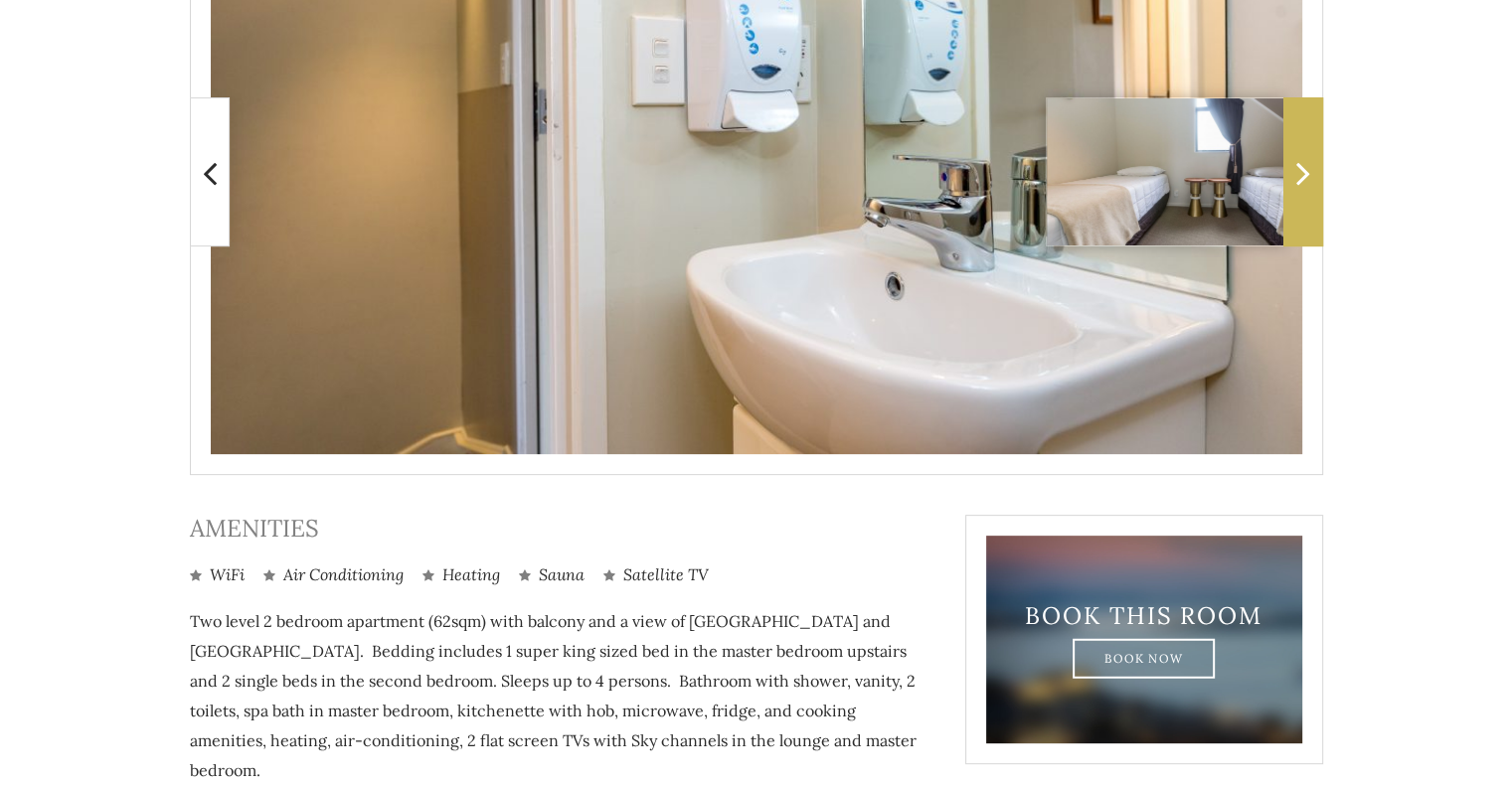 click at bounding box center [1303, 173] 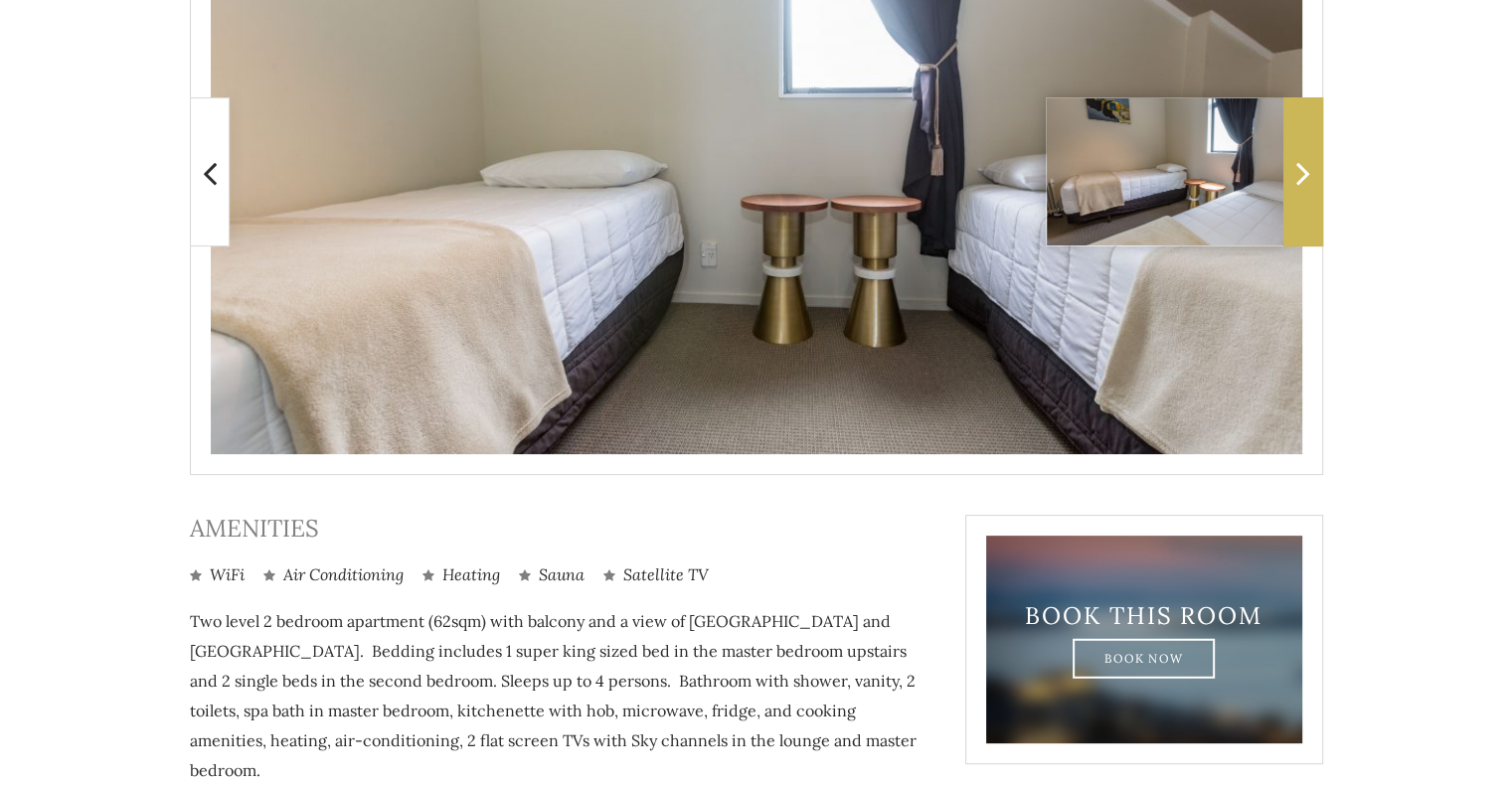 click at bounding box center [1303, 173] 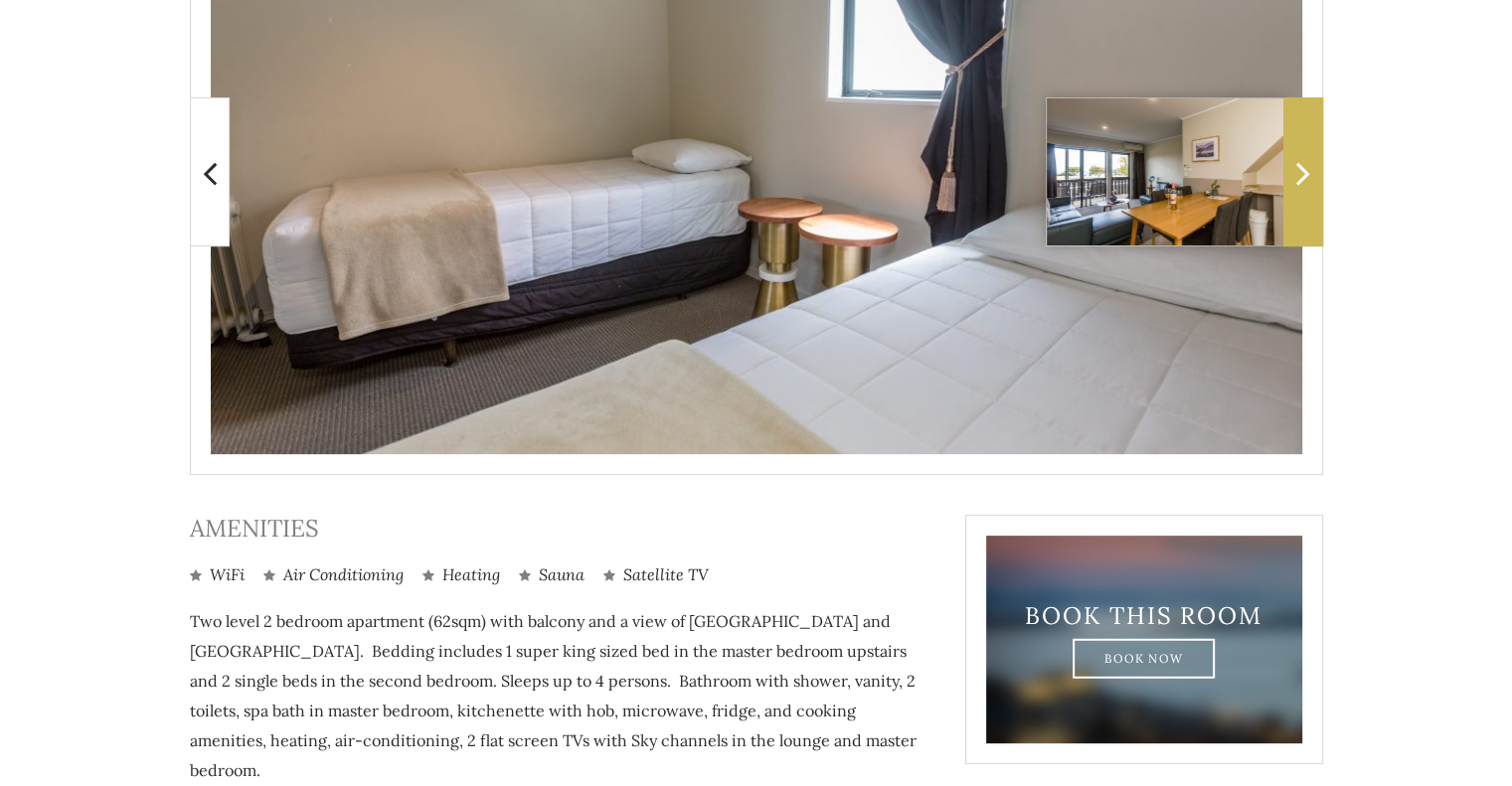 click at bounding box center [1303, 173] 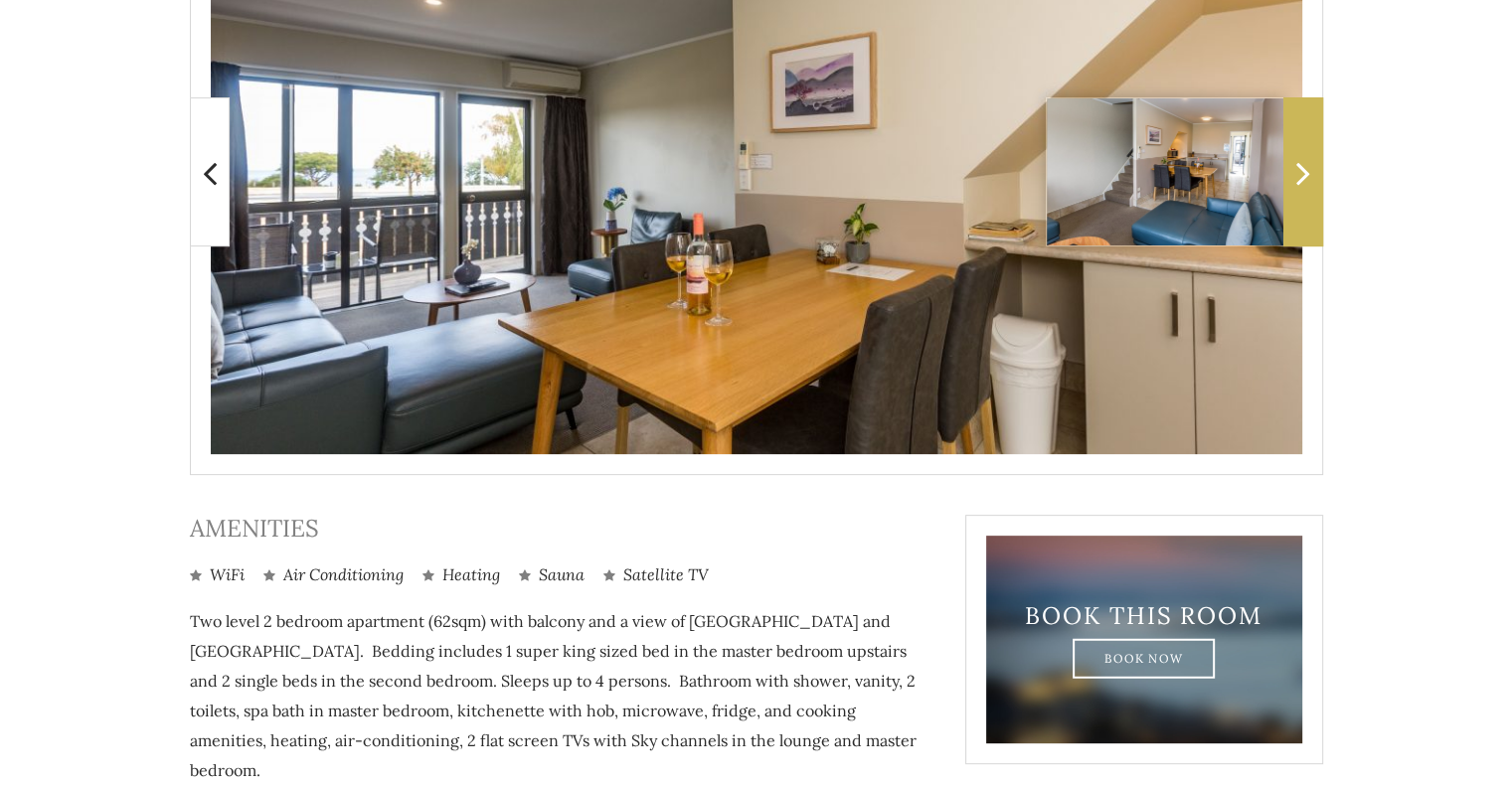 click at bounding box center (1303, 173) 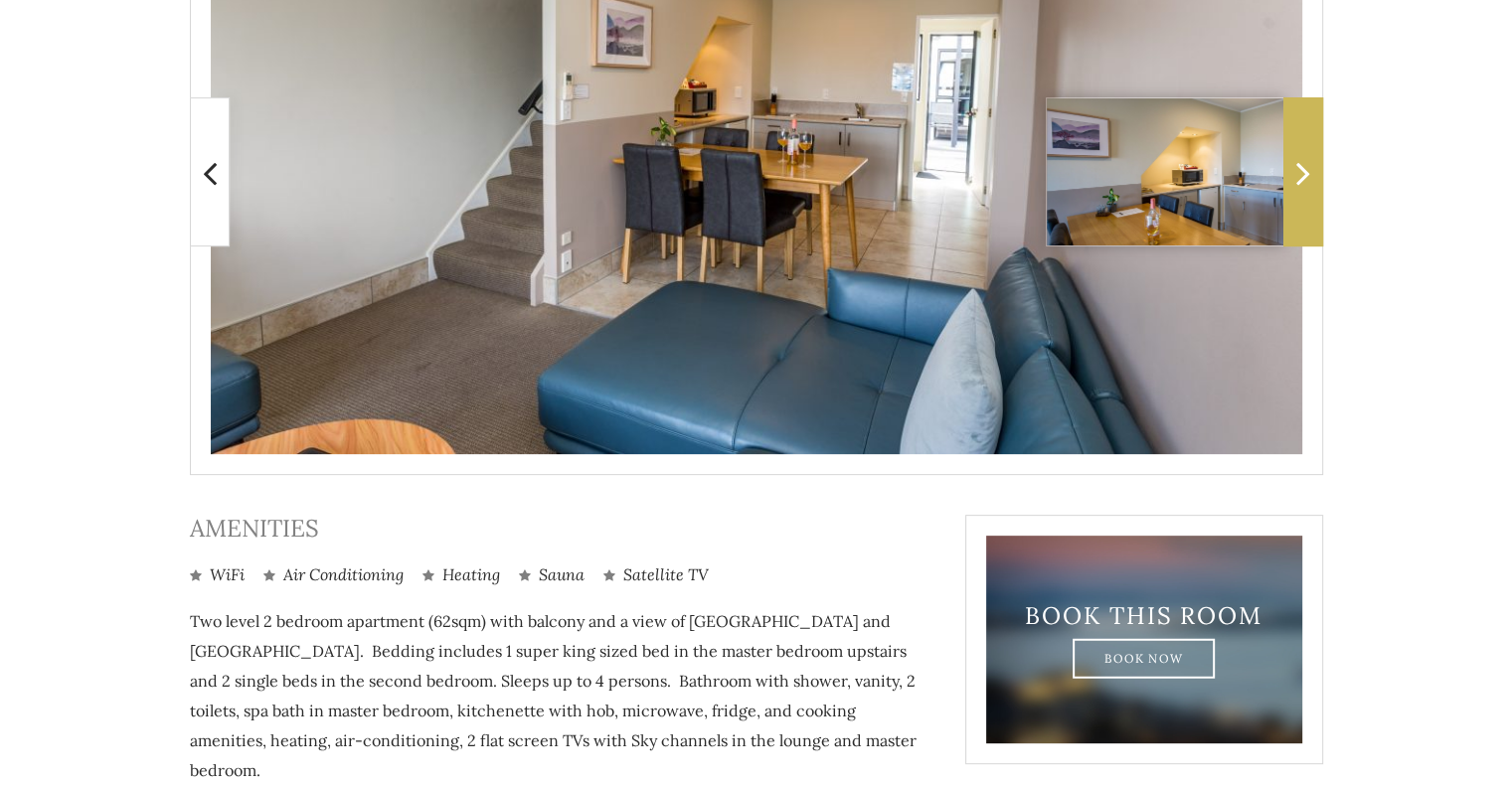 click at bounding box center [1303, 173] 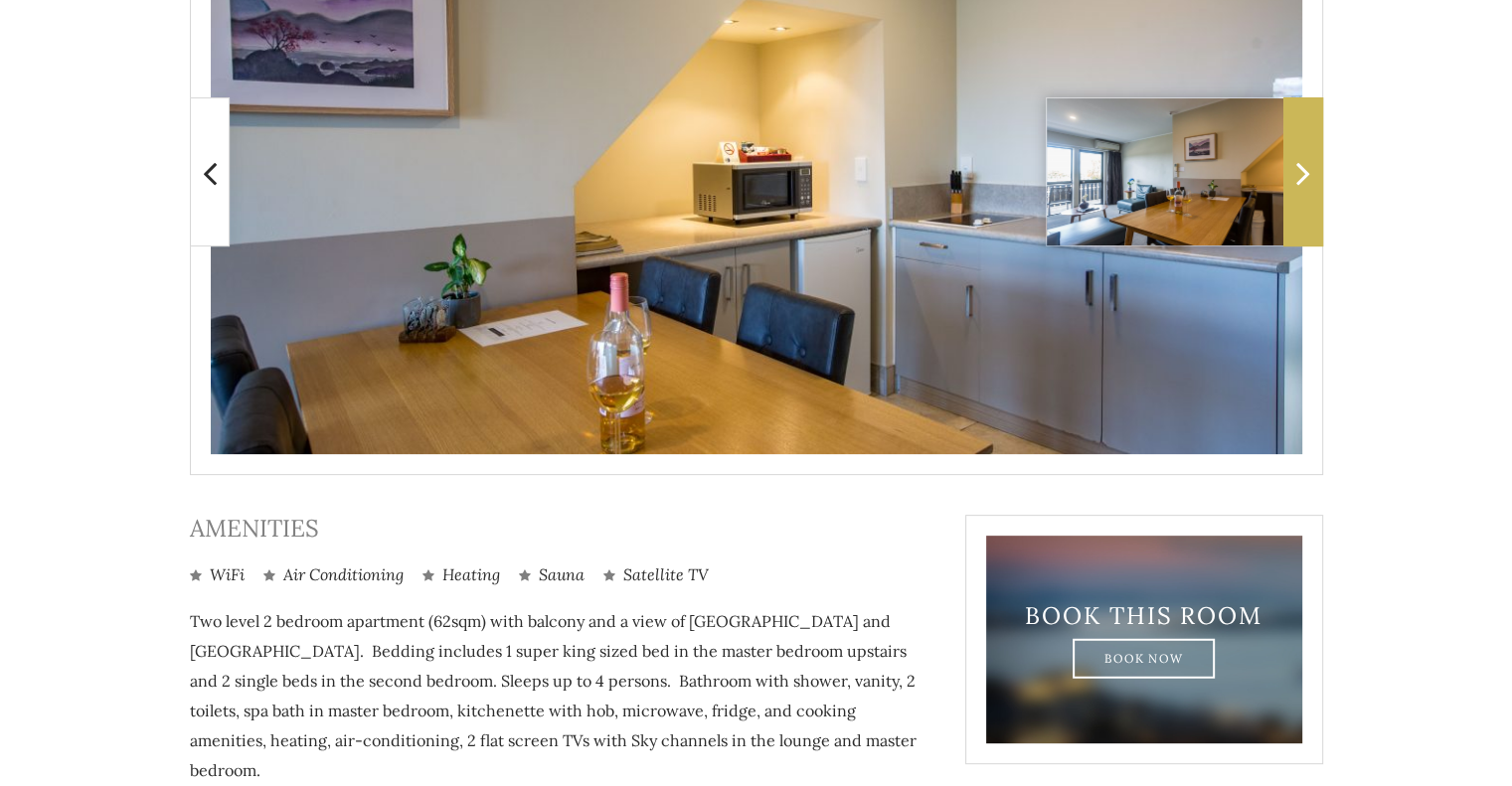 click at bounding box center (1303, 173) 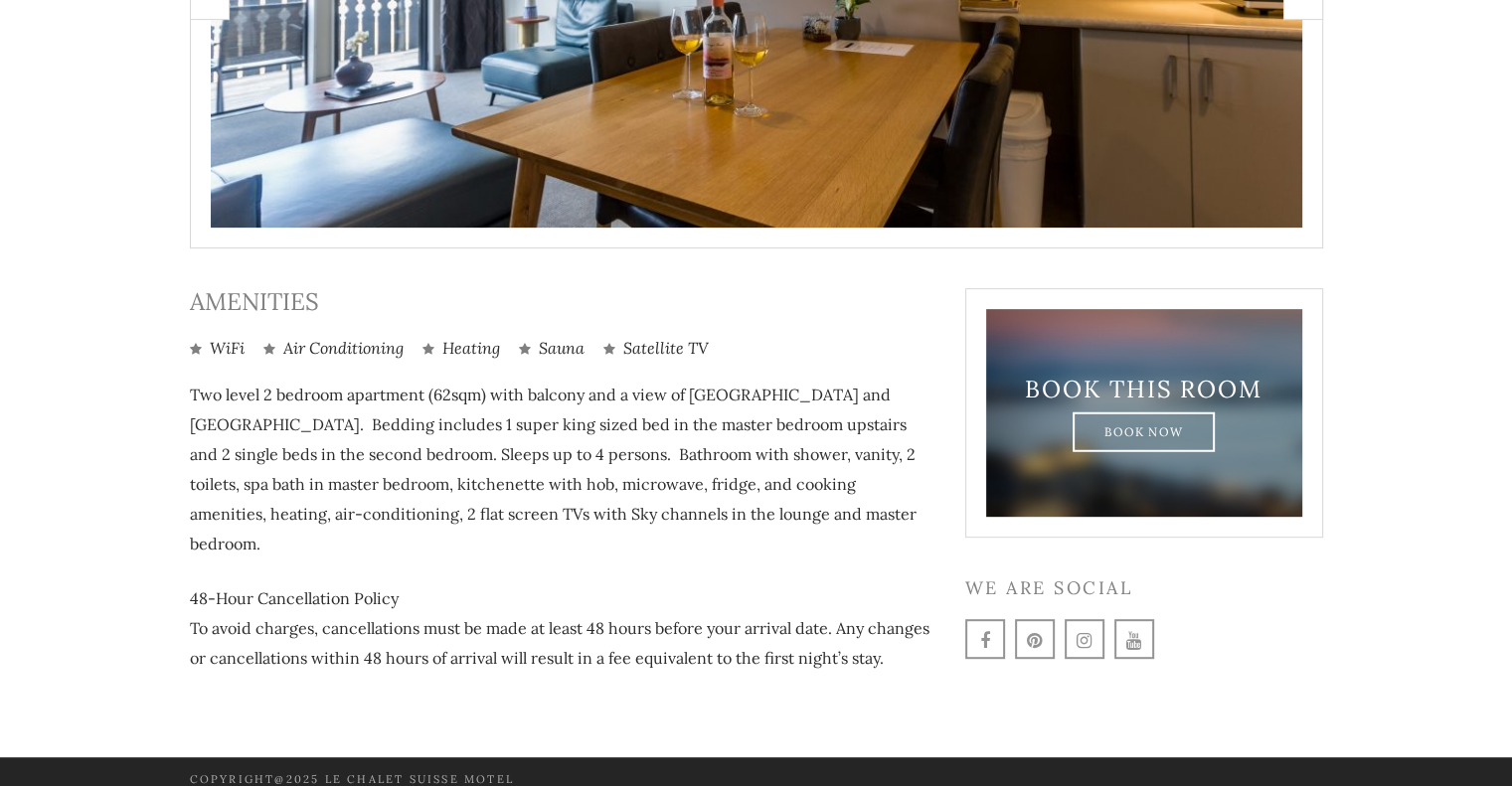 scroll, scrollTop: 791, scrollLeft: 0, axis: vertical 